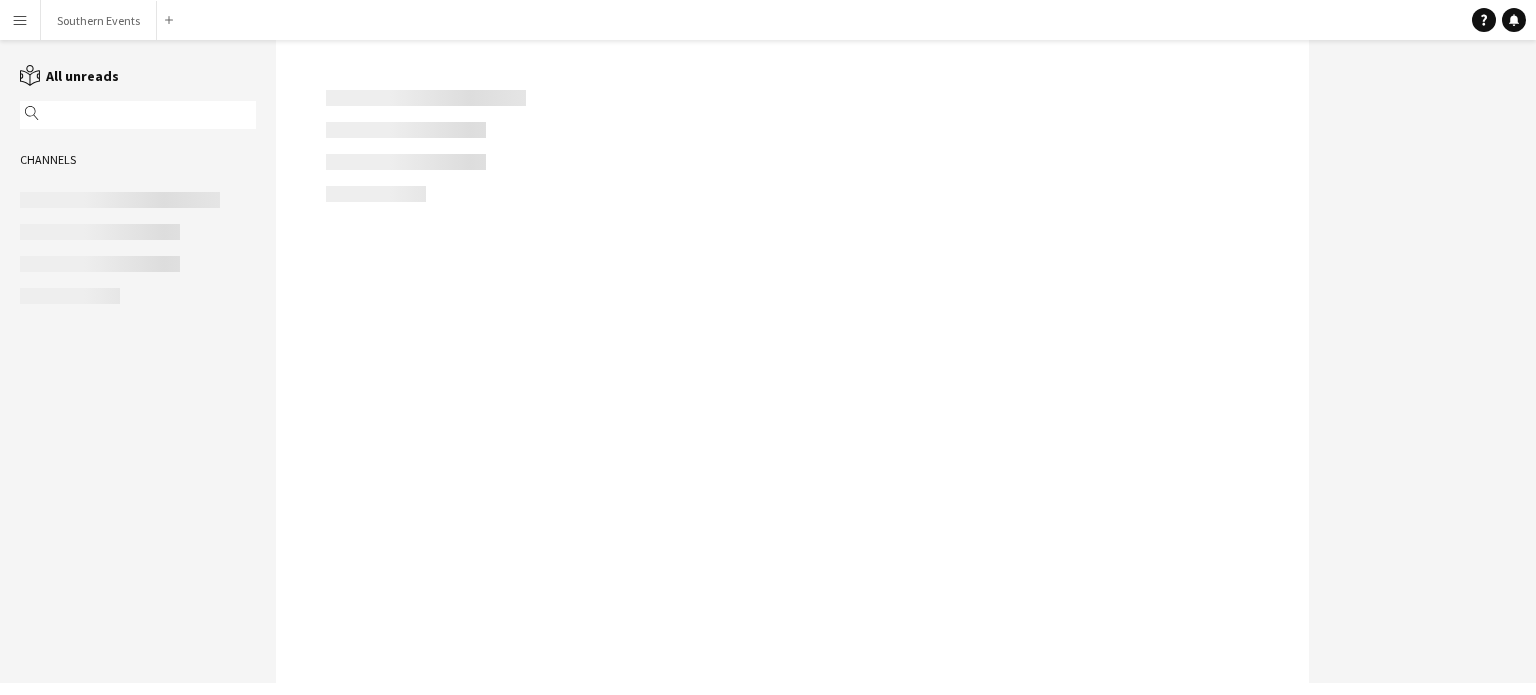 scroll, scrollTop: 0, scrollLeft: 0, axis: both 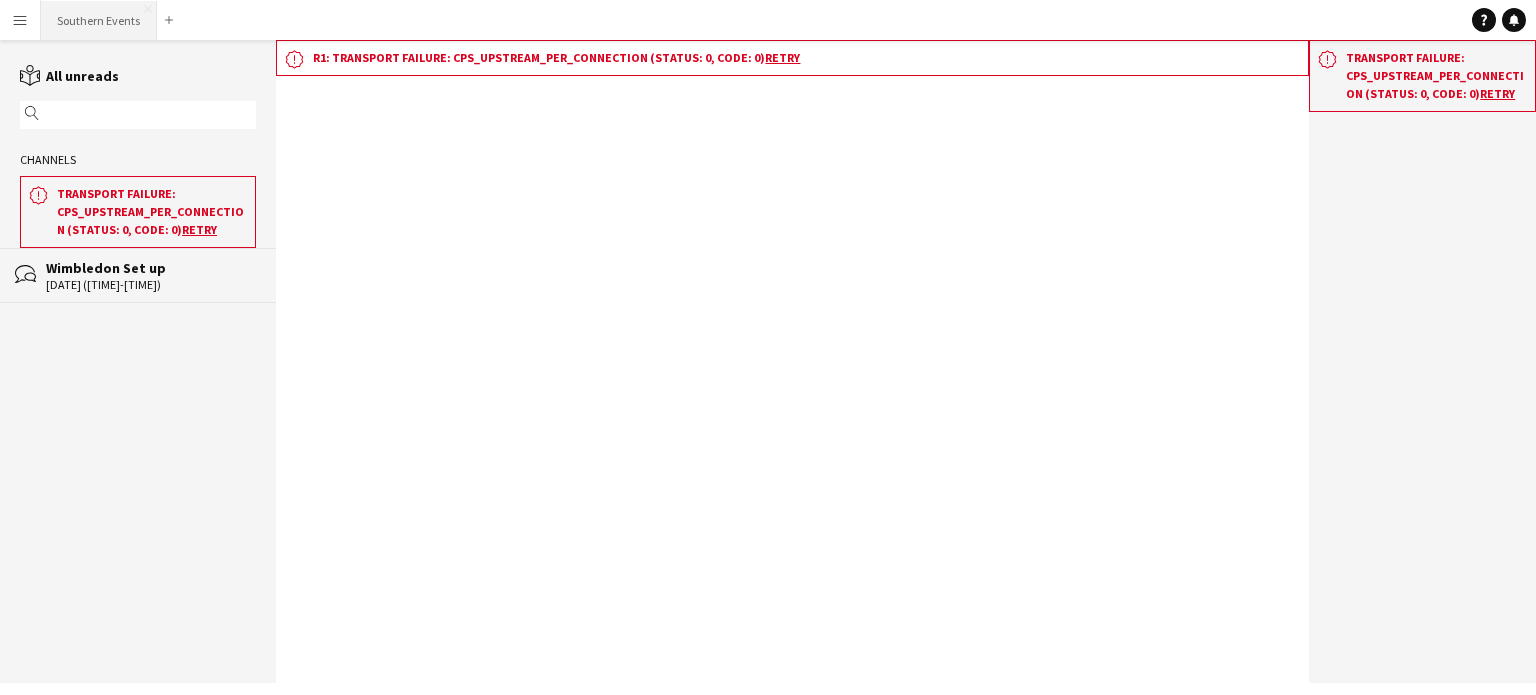 click on "Southern Events
Close" at bounding box center [99, 20] 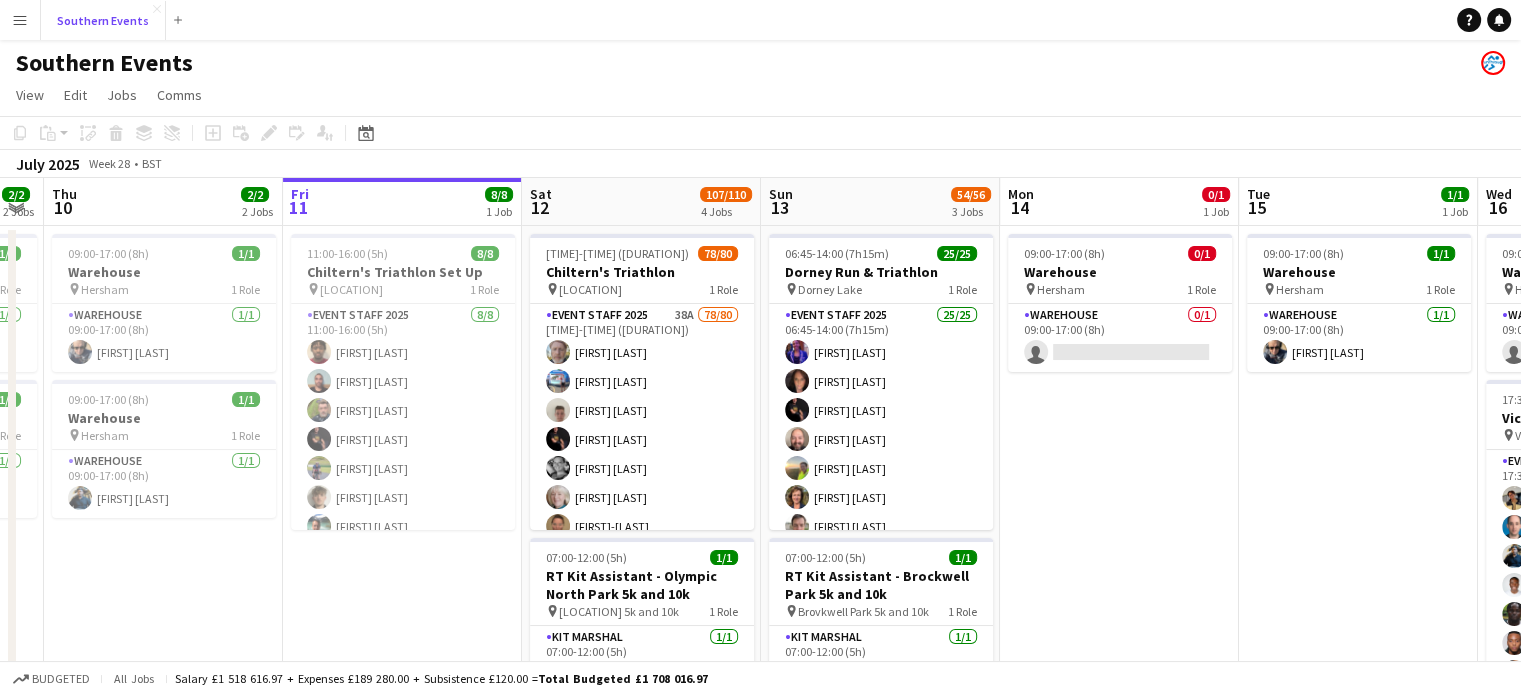 scroll, scrollTop: 0, scrollLeft: 433, axis: horizontal 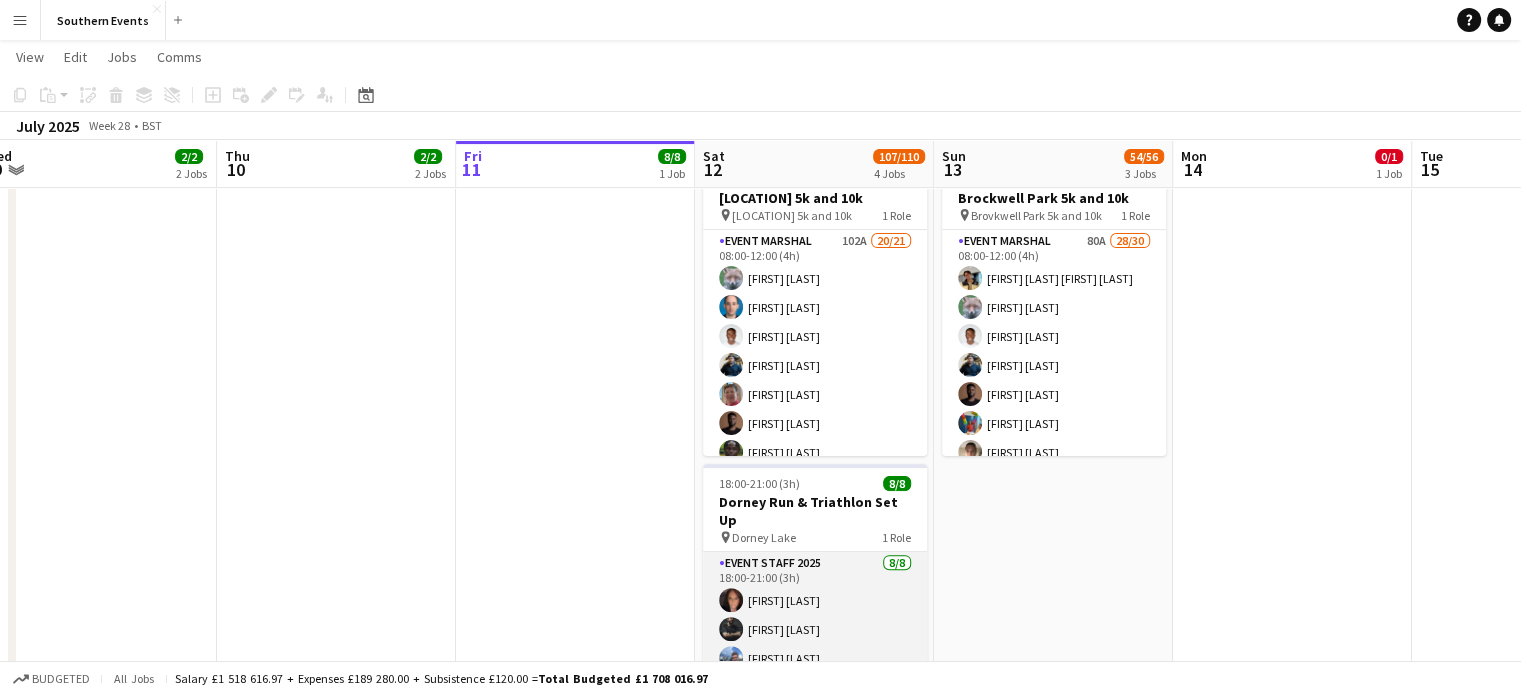 click on "Event Staff 2025   8/8   18:00-21:00 (3h)
[FIRST] [LAST] [FIRST] [LAST] [FIRST] [LAST] [FIRST] [LAST] [FIRST] [LAST] [FIRST] [LAST] [FIRST] [LAST]" at bounding box center (815, 687) 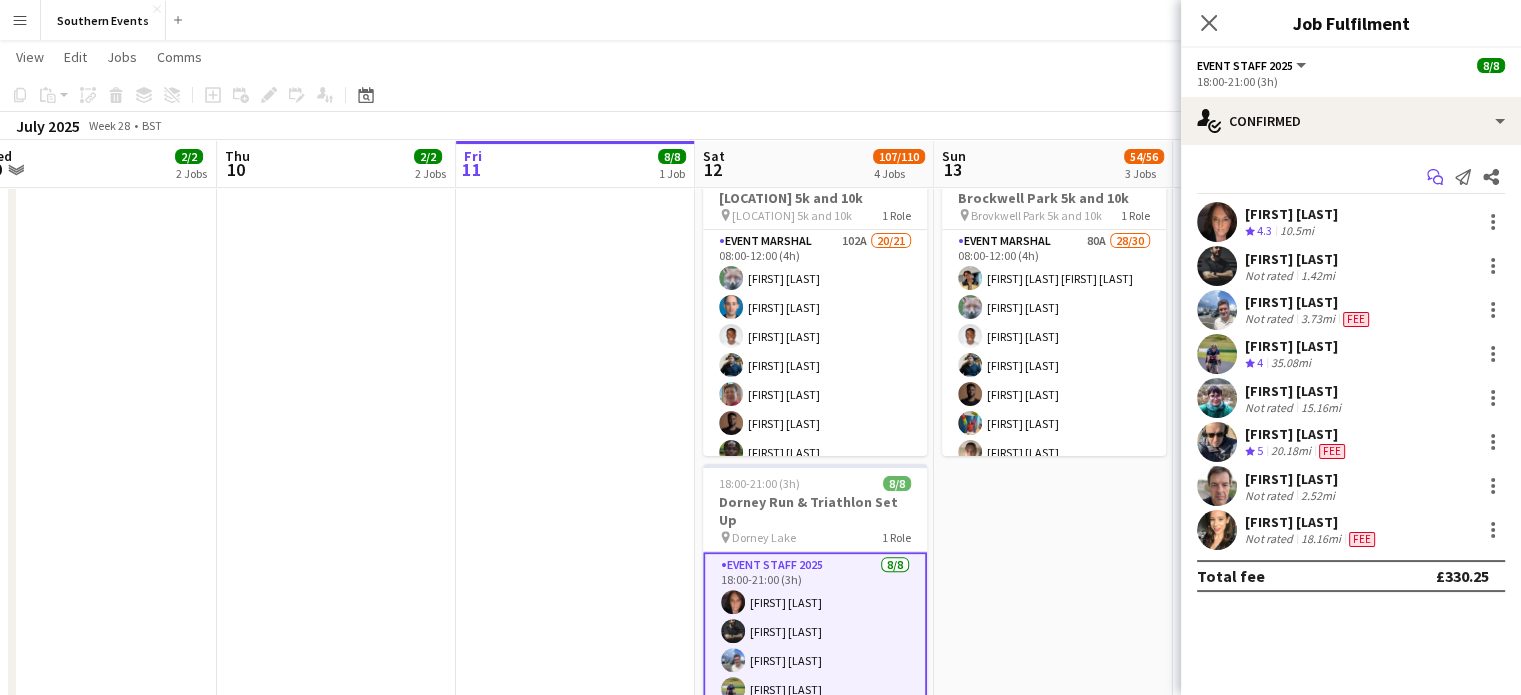 click 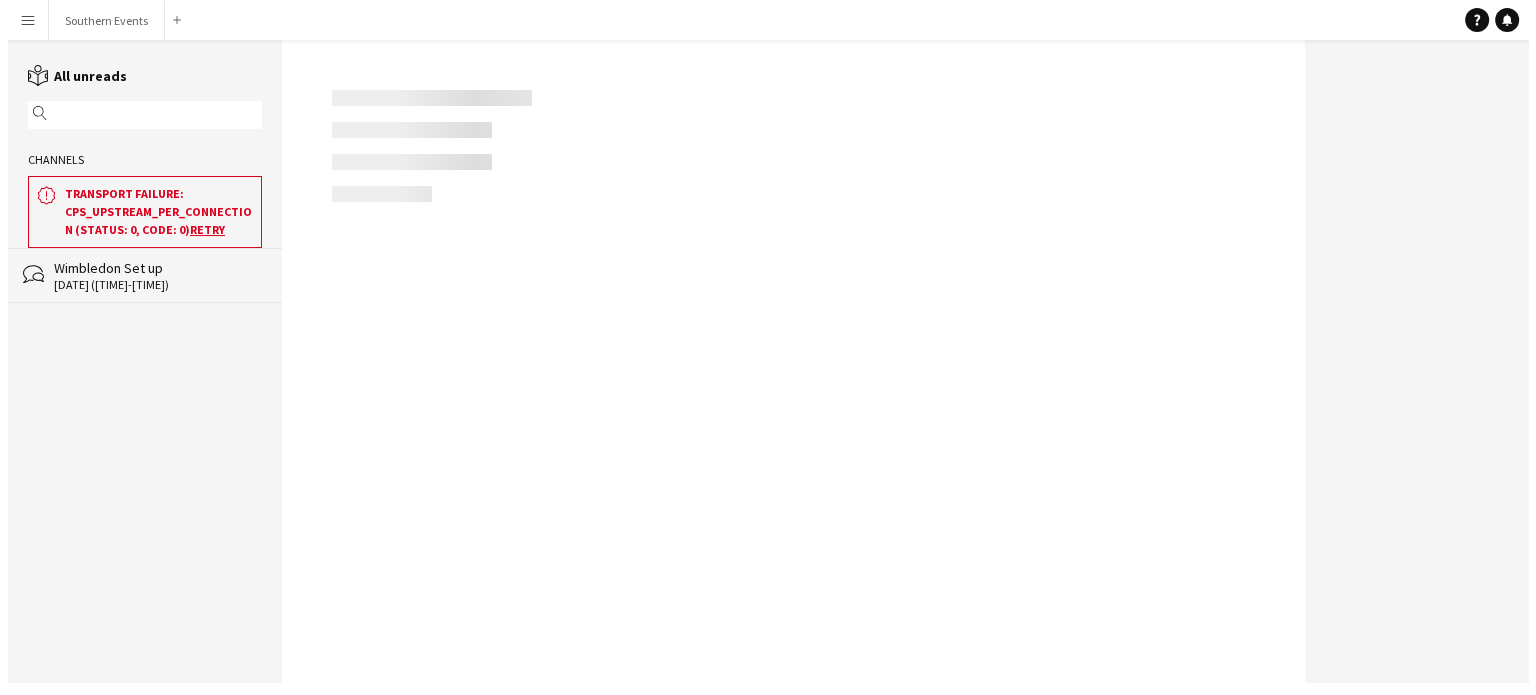 scroll, scrollTop: 0, scrollLeft: 0, axis: both 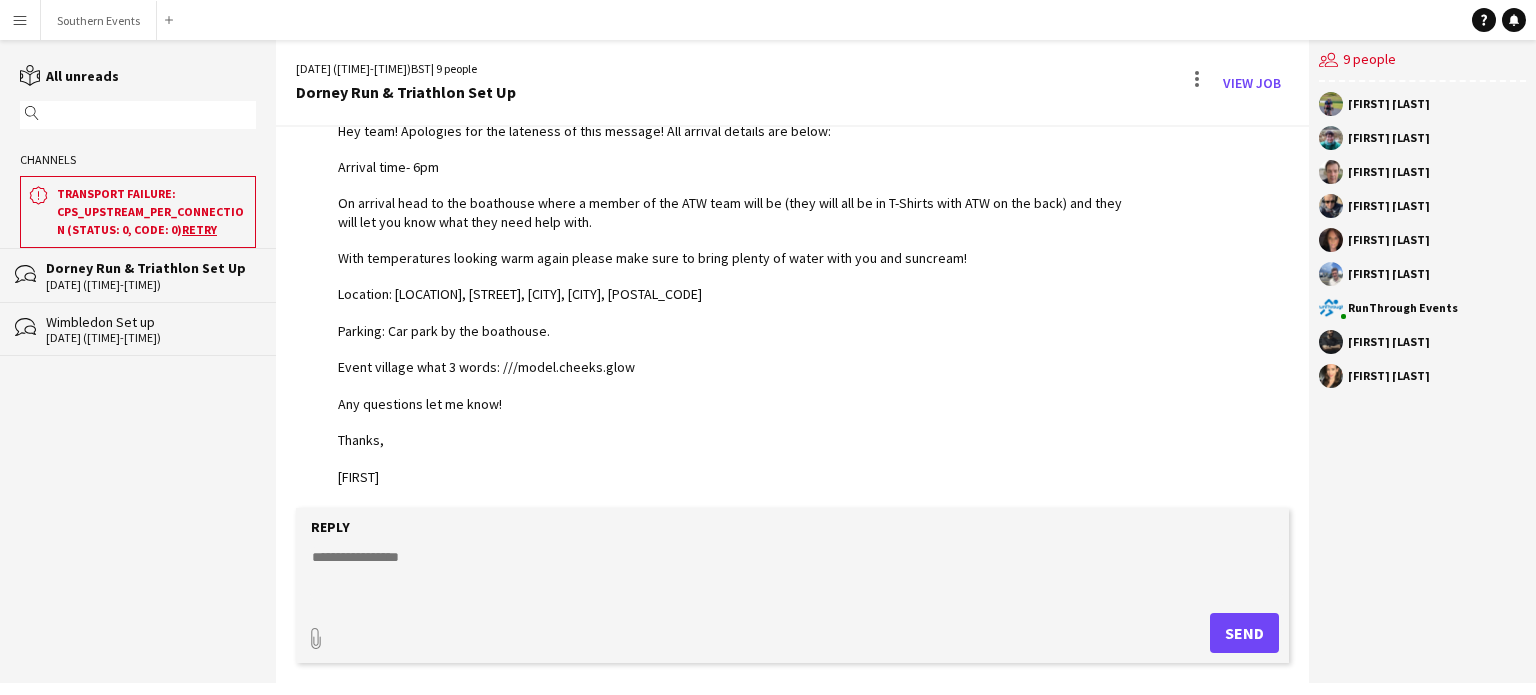 click 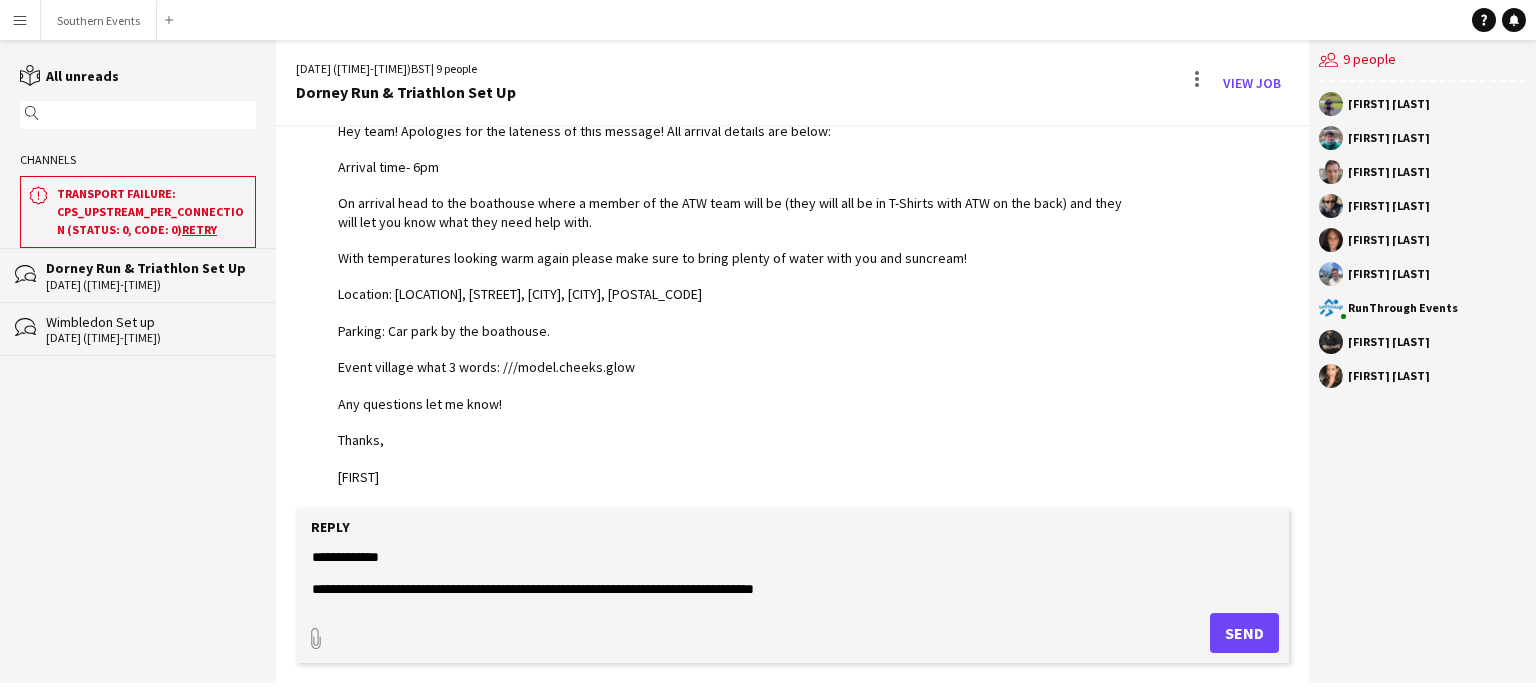 paste on "**********" 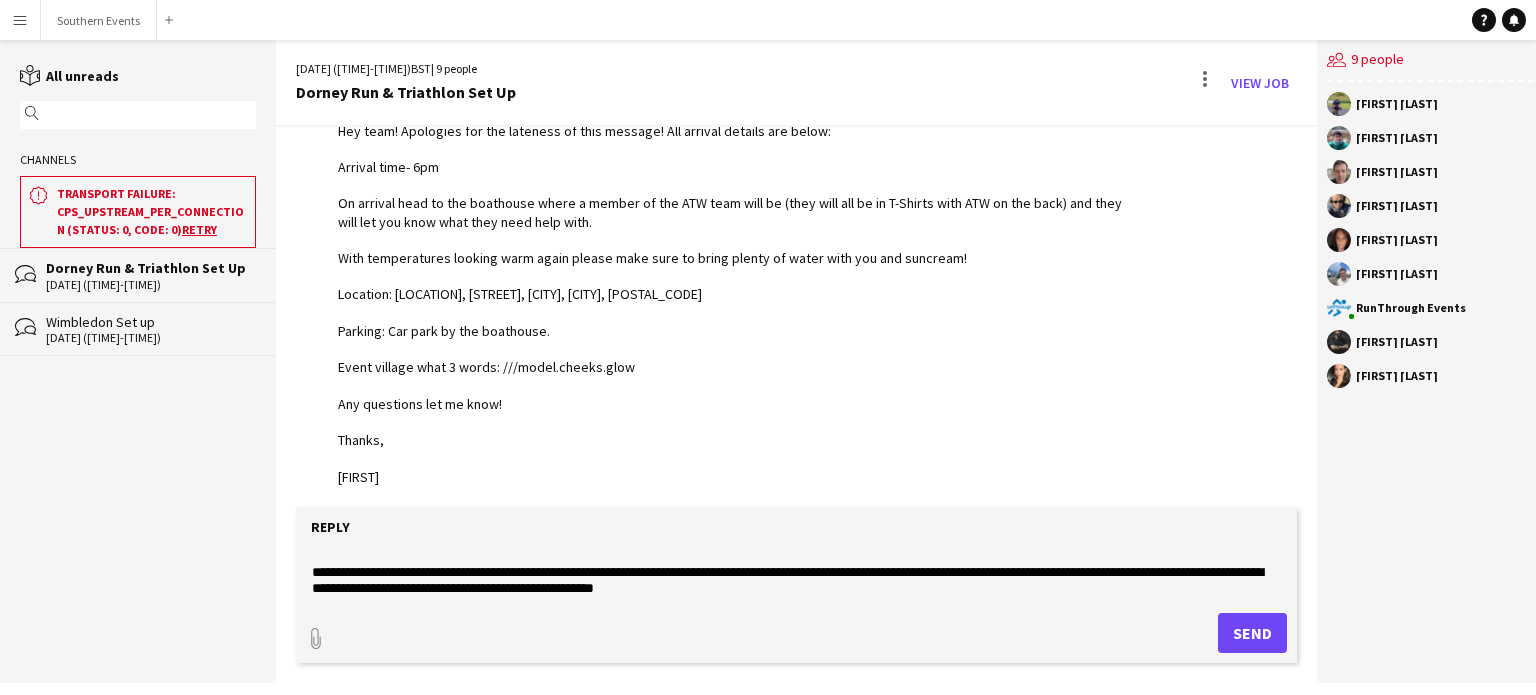 scroll, scrollTop: 80, scrollLeft: 0, axis: vertical 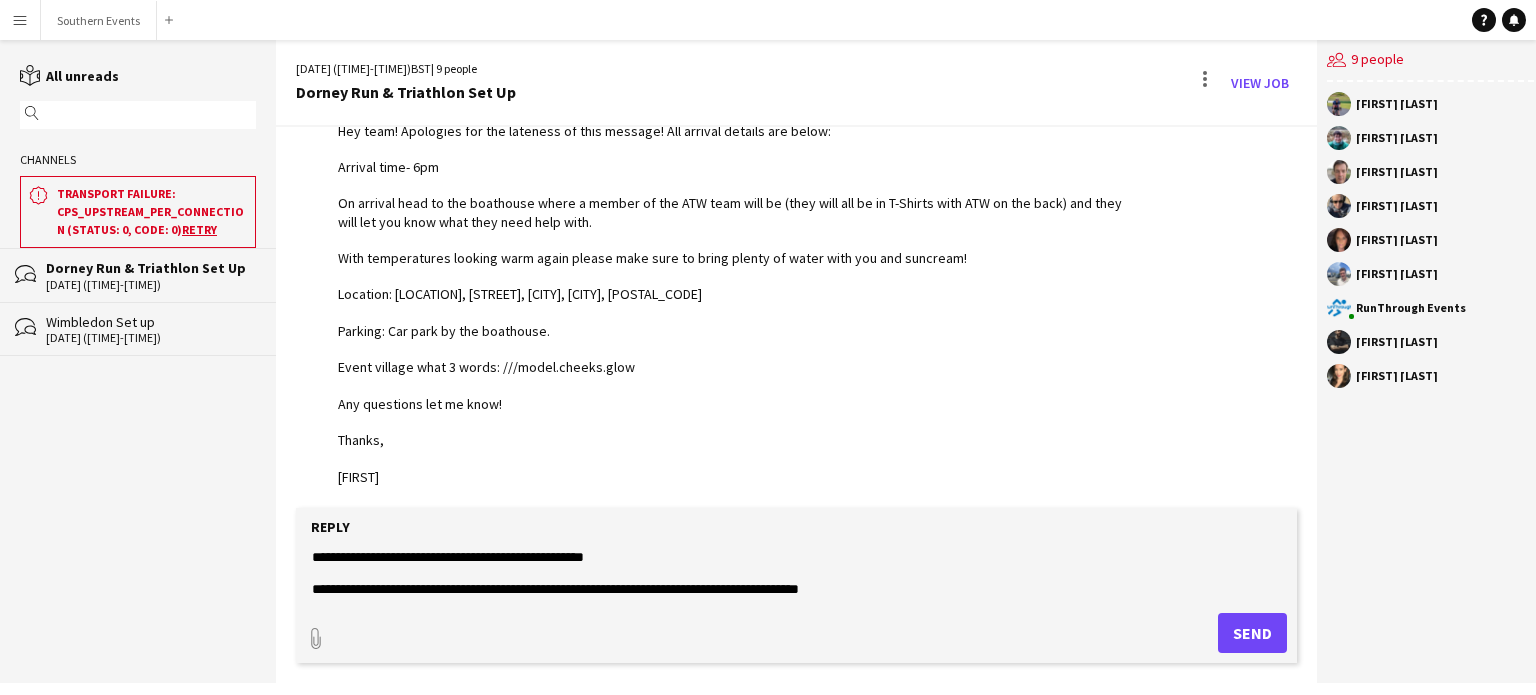 click on "**********" 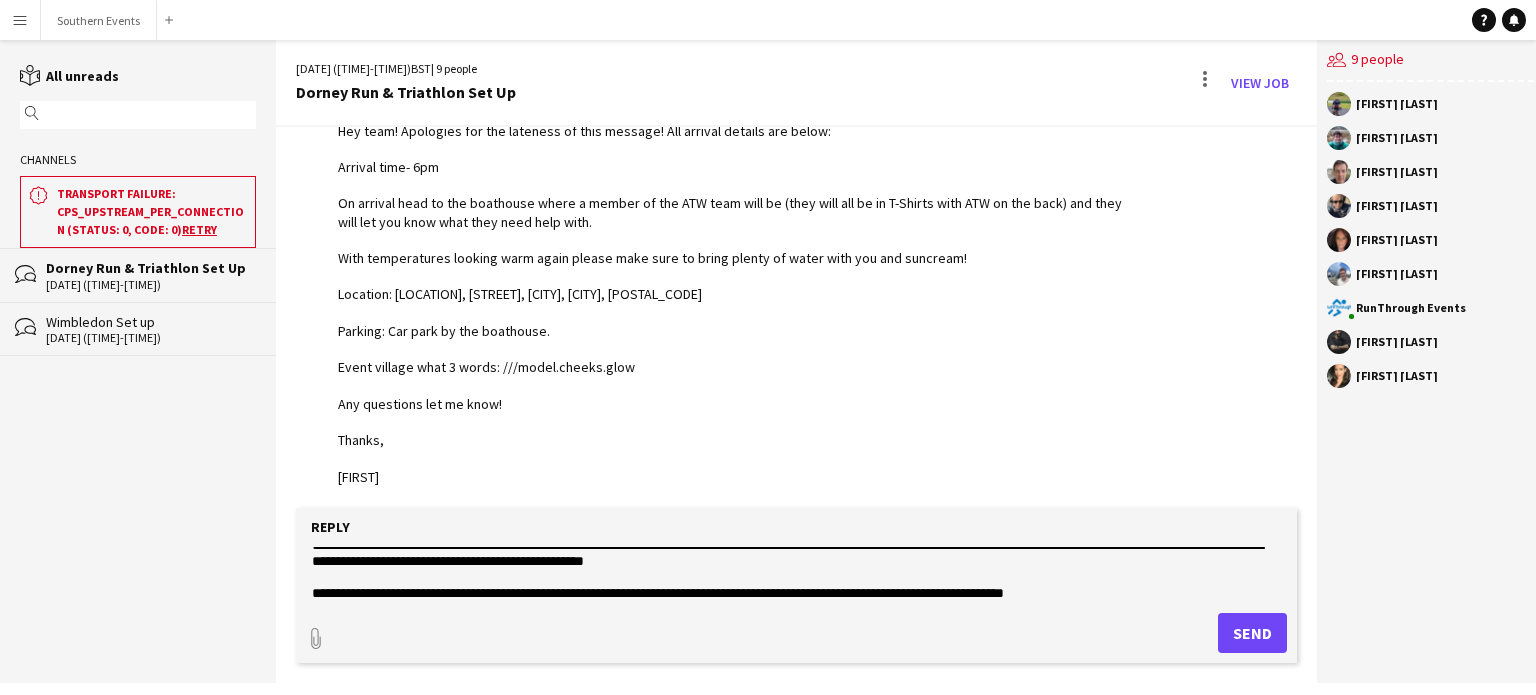 scroll, scrollTop: 75, scrollLeft: 0, axis: vertical 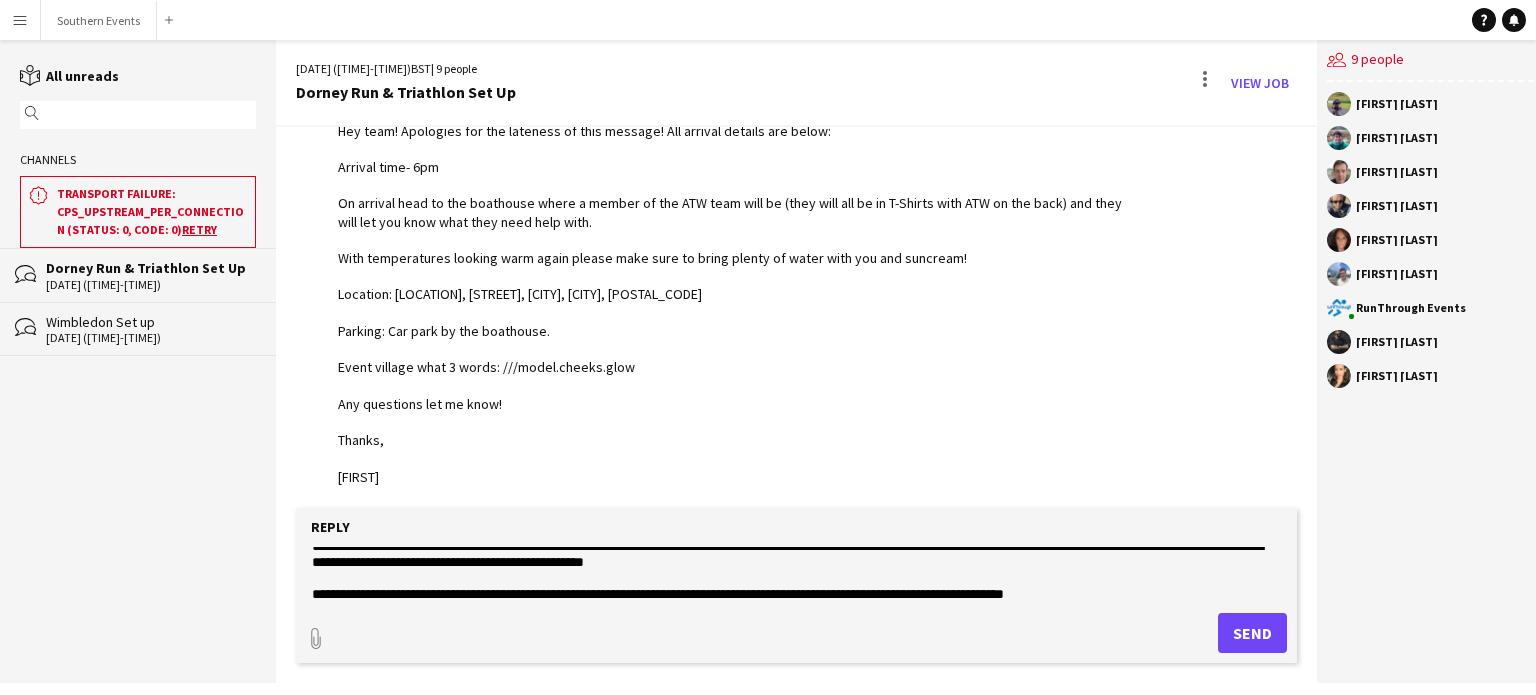 click on "**********" 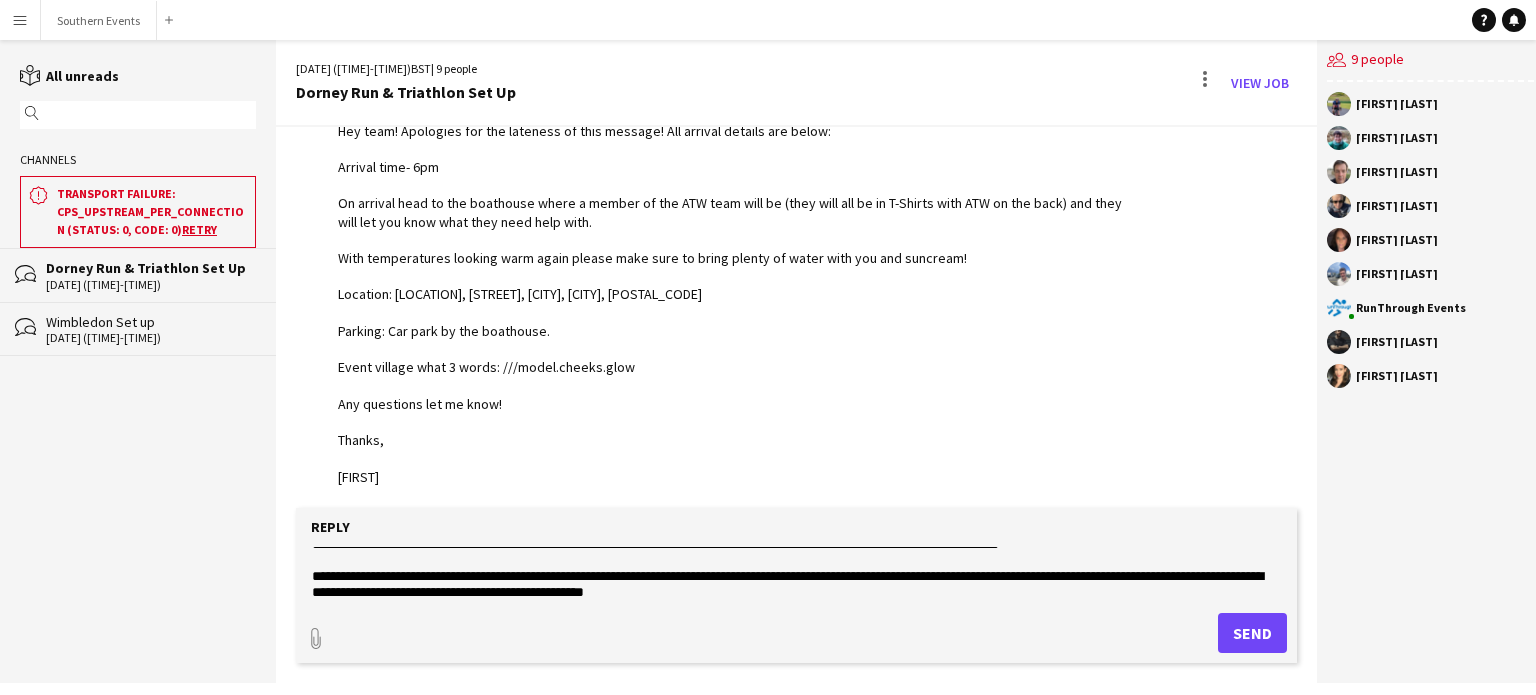 scroll, scrollTop: 43, scrollLeft: 0, axis: vertical 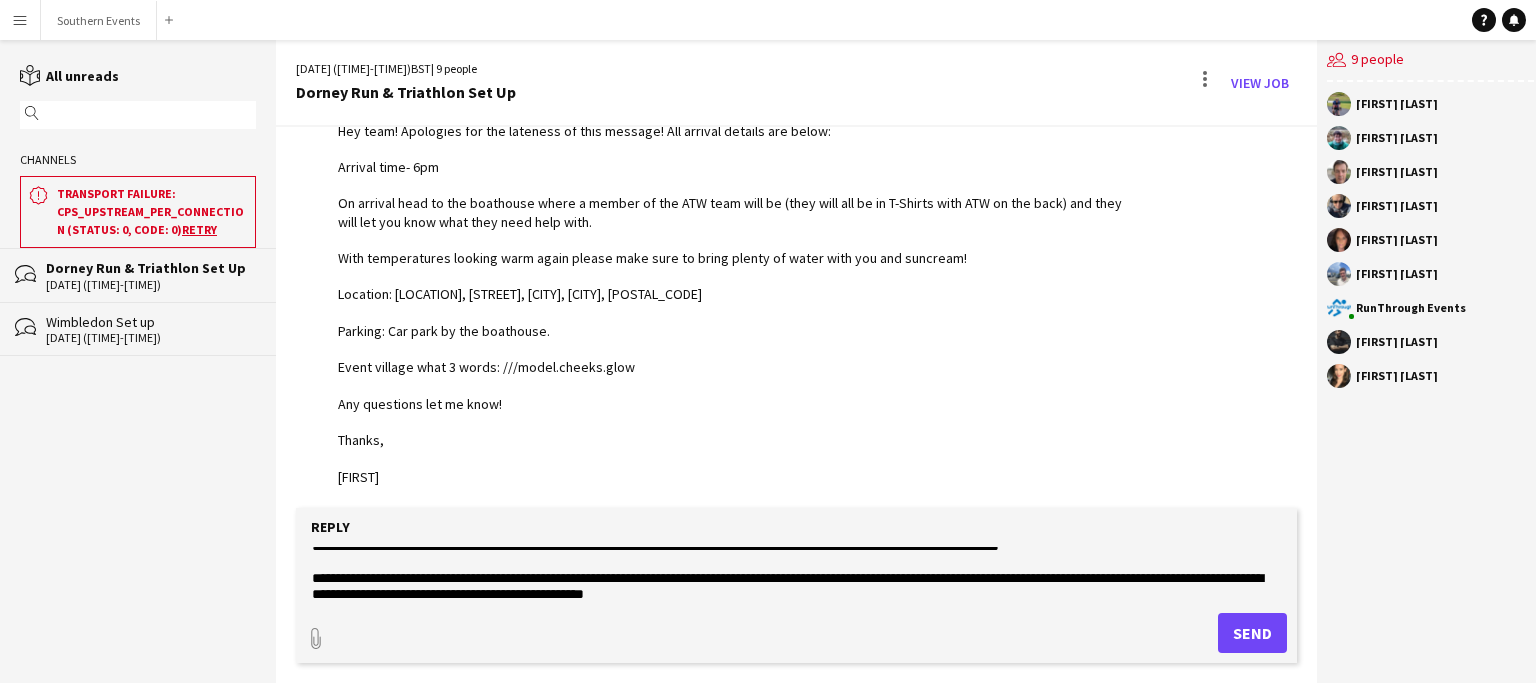 click on "**********" 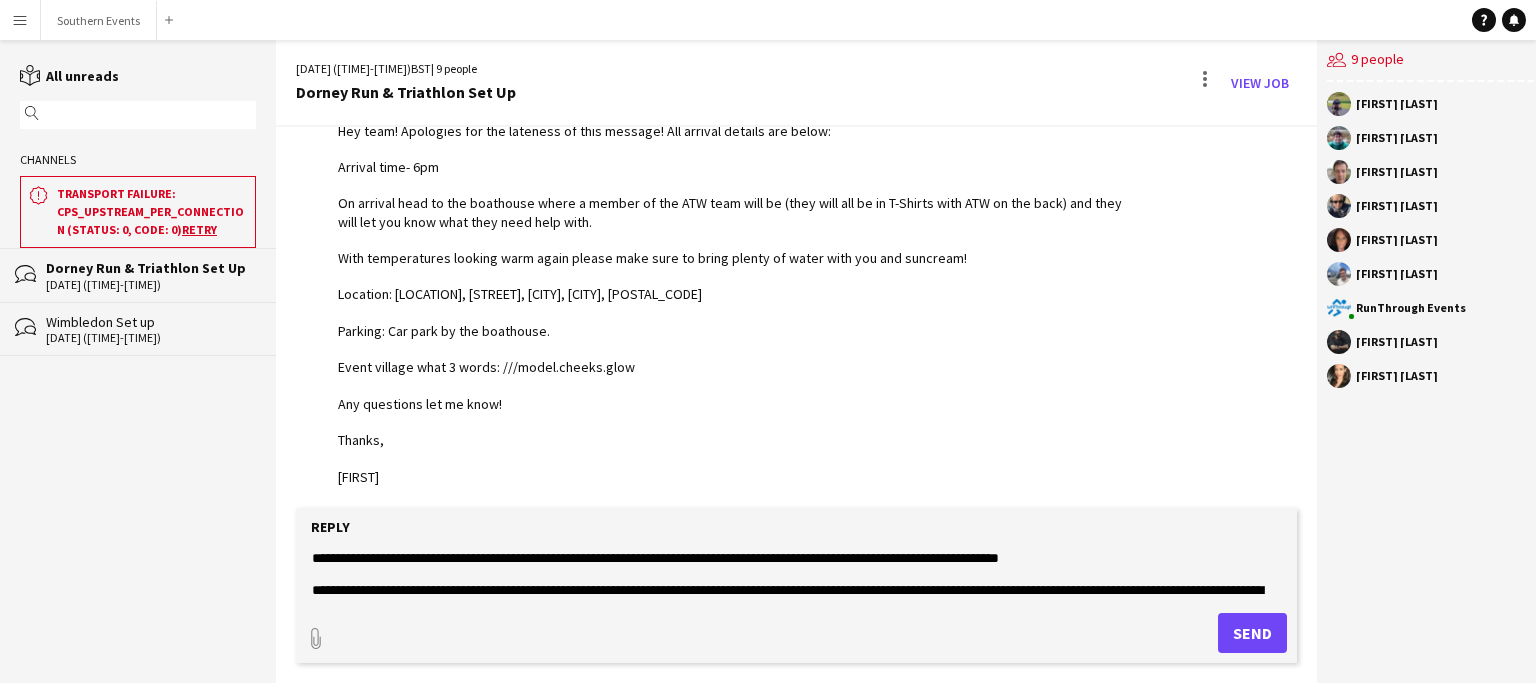 scroll, scrollTop: 20, scrollLeft: 0, axis: vertical 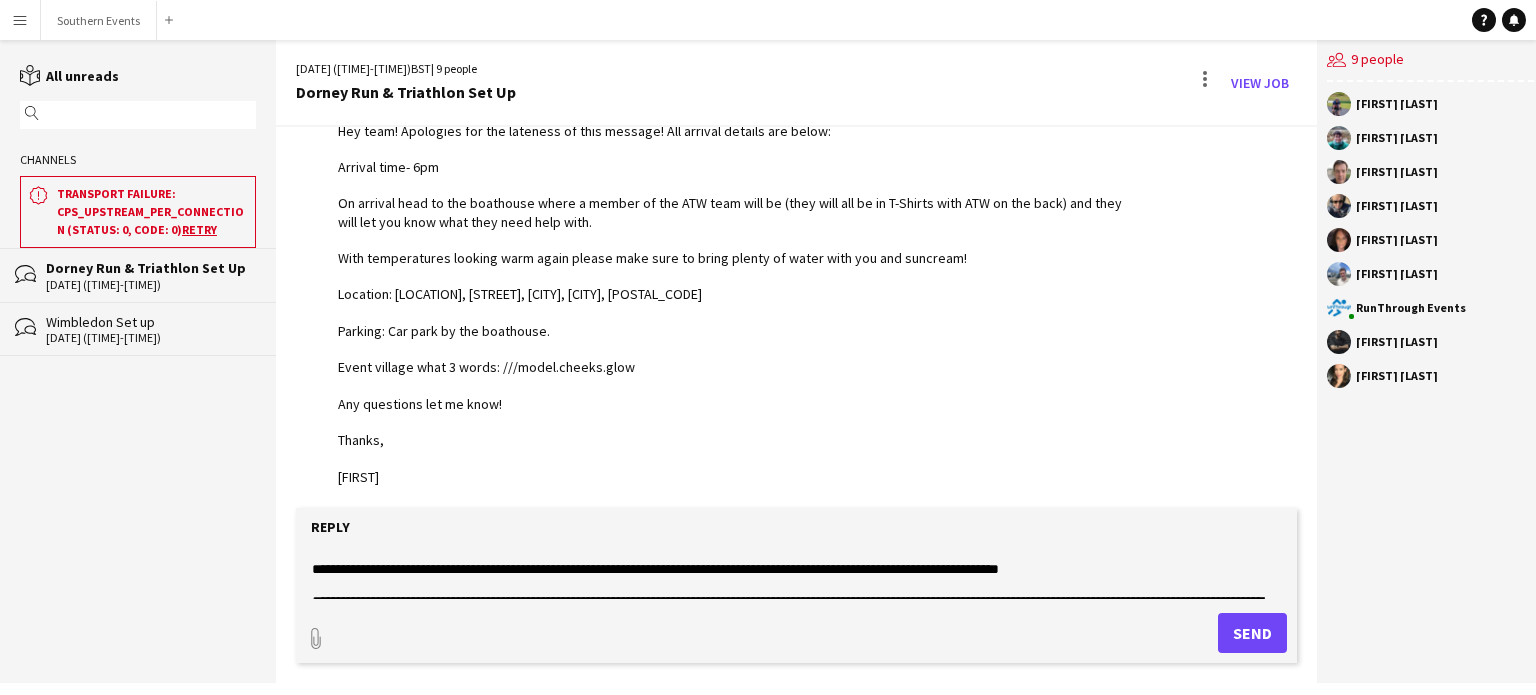 type on "**********" 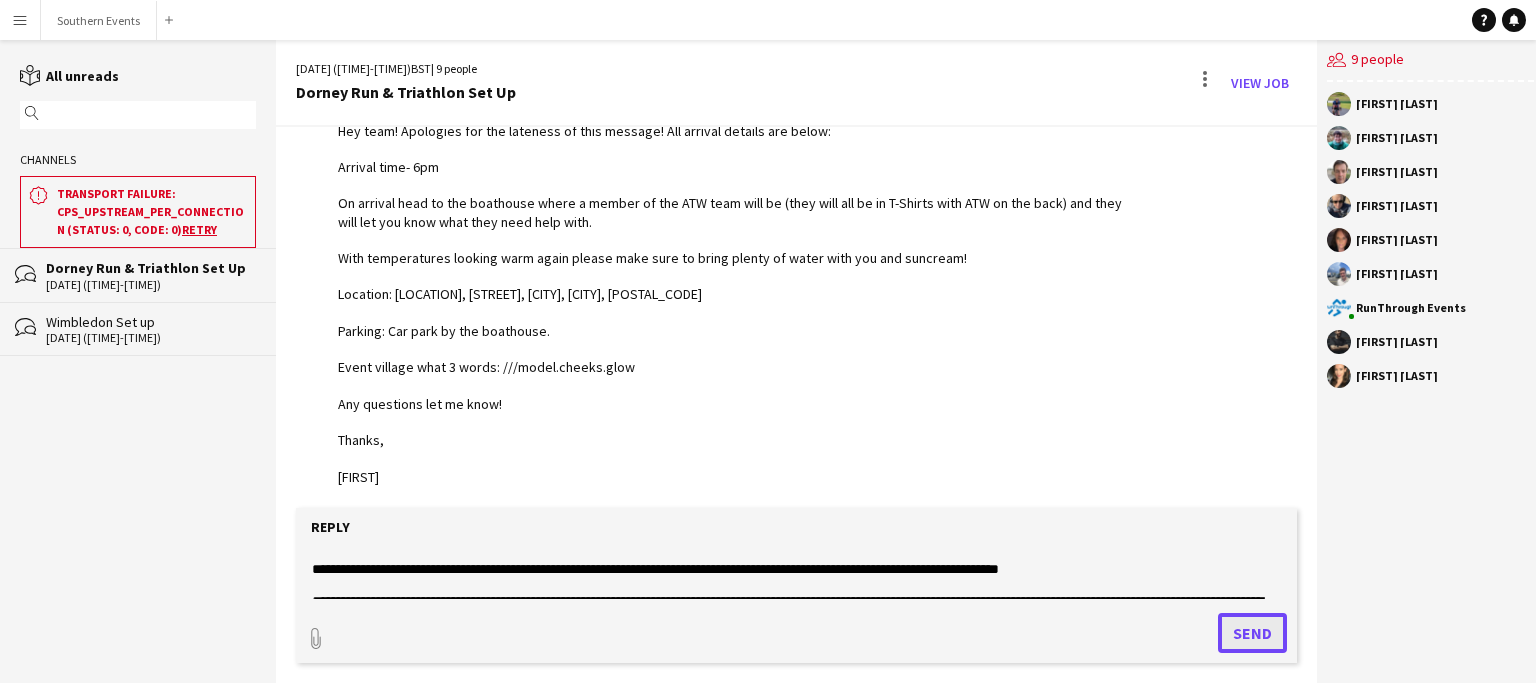 click on "Send" 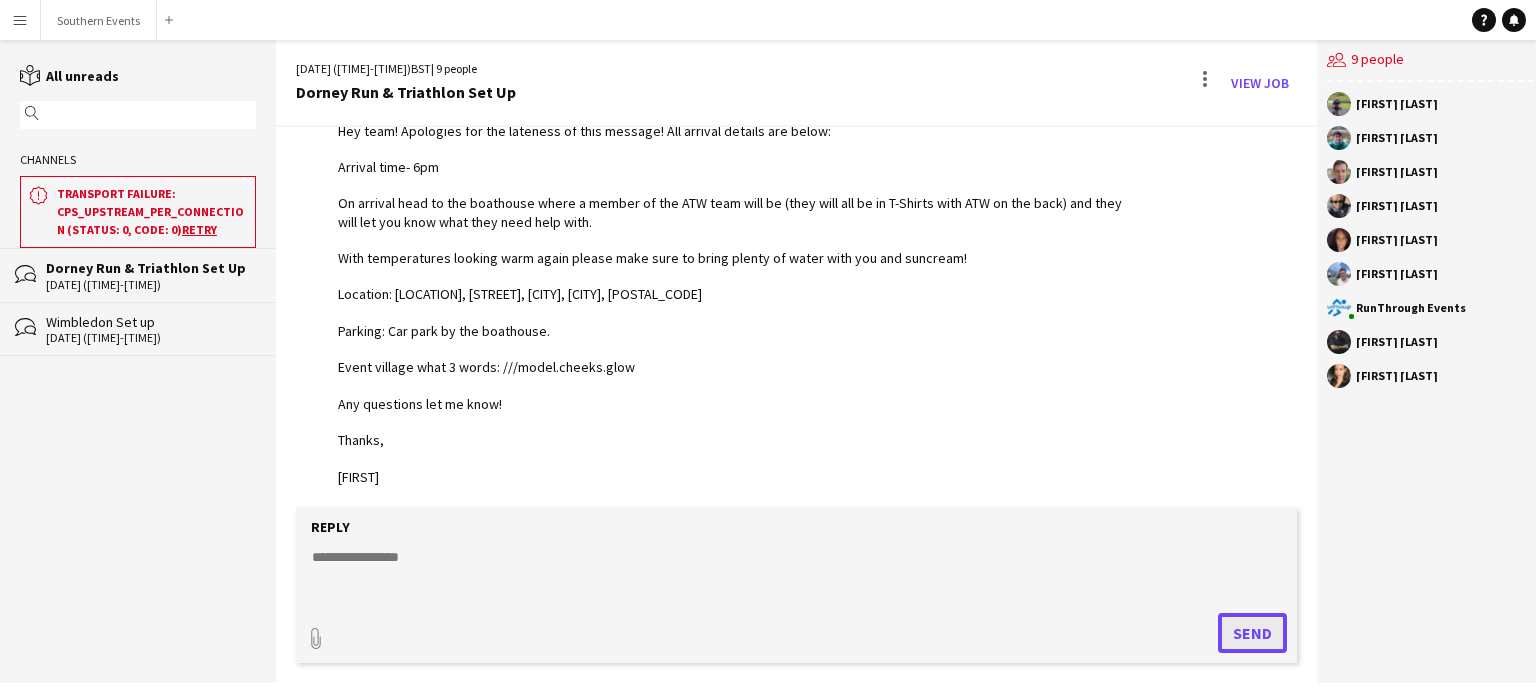 scroll, scrollTop: 0, scrollLeft: 0, axis: both 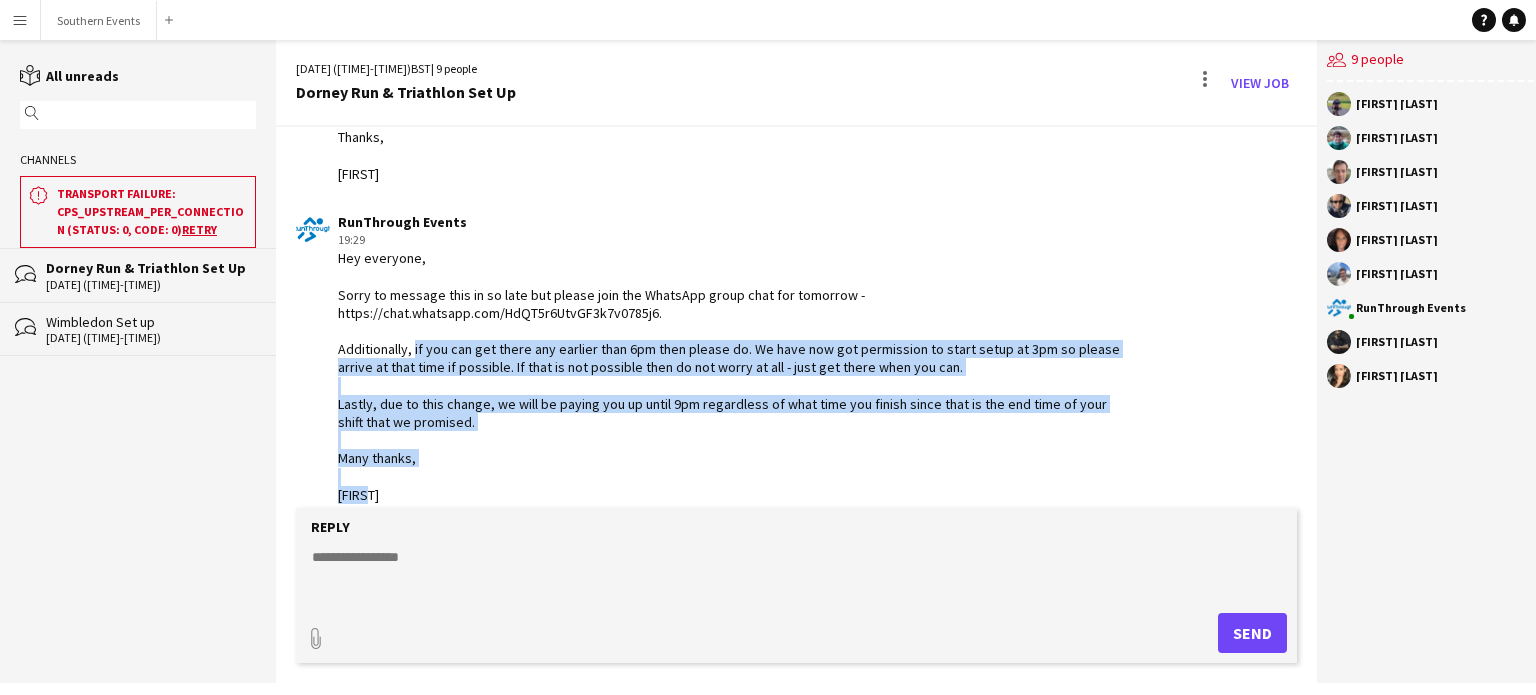 drag, startPoint x: 413, startPoint y: 343, endPoint x: 413, endPoint y: 490, distance: 147 